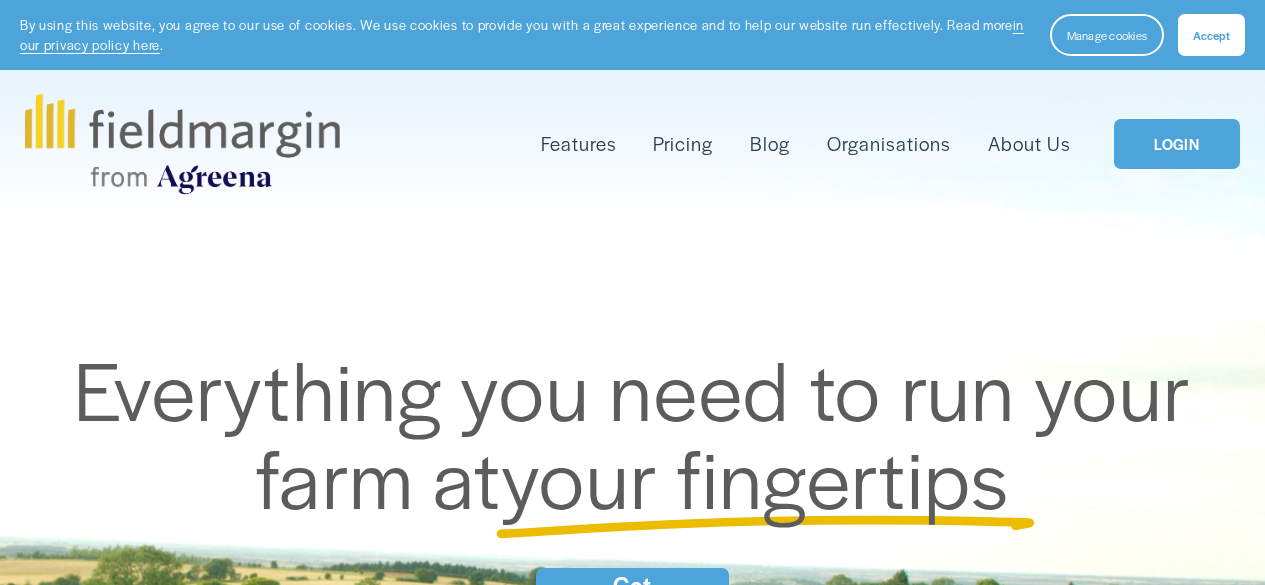 scroll, scrollTop: 0, scrollLeft: 0, axis: both 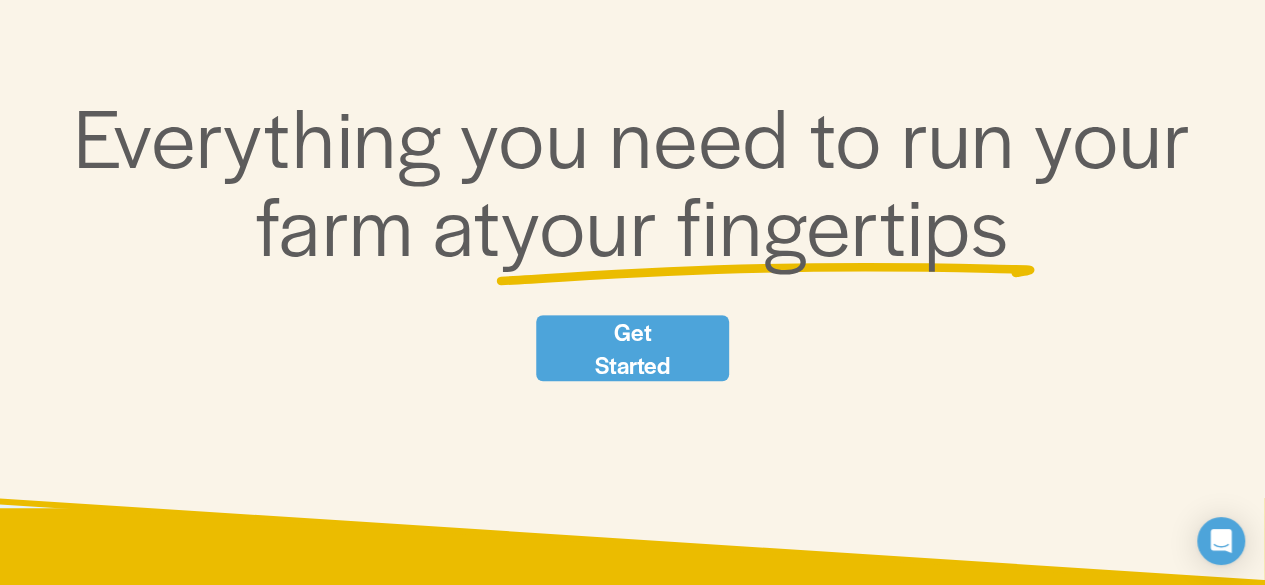 click on "Get Started" at bounding box center (632, 348) 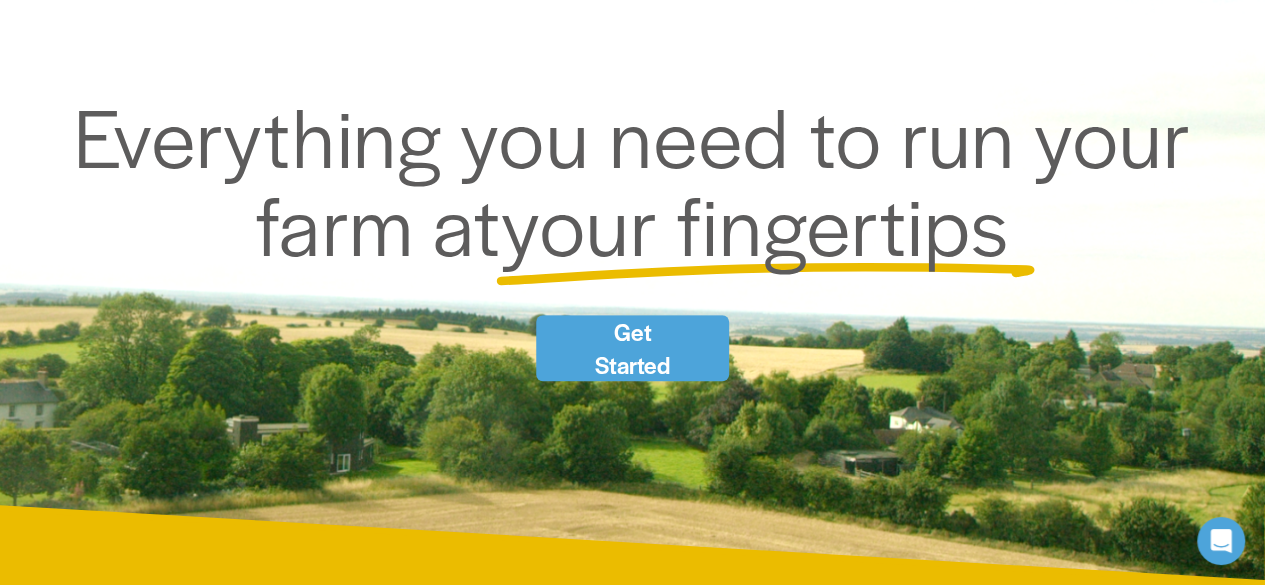 scroll, scrollTop: 253, scrollLeft: 0, axis: vertical 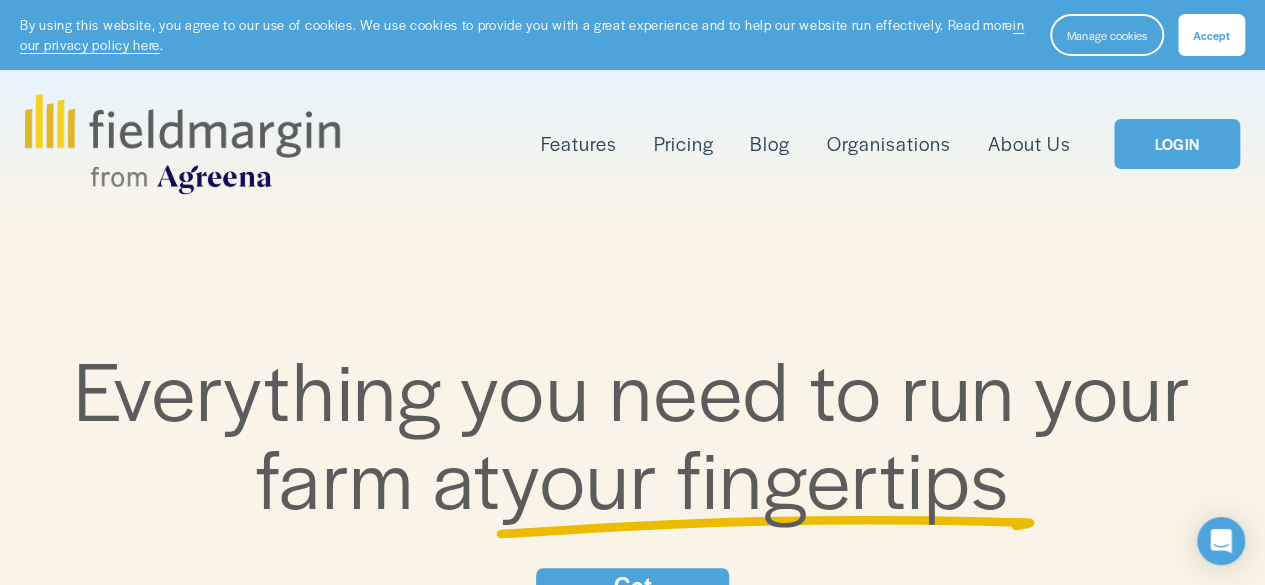 click on "Pricing" at bounding box center [683, 144] 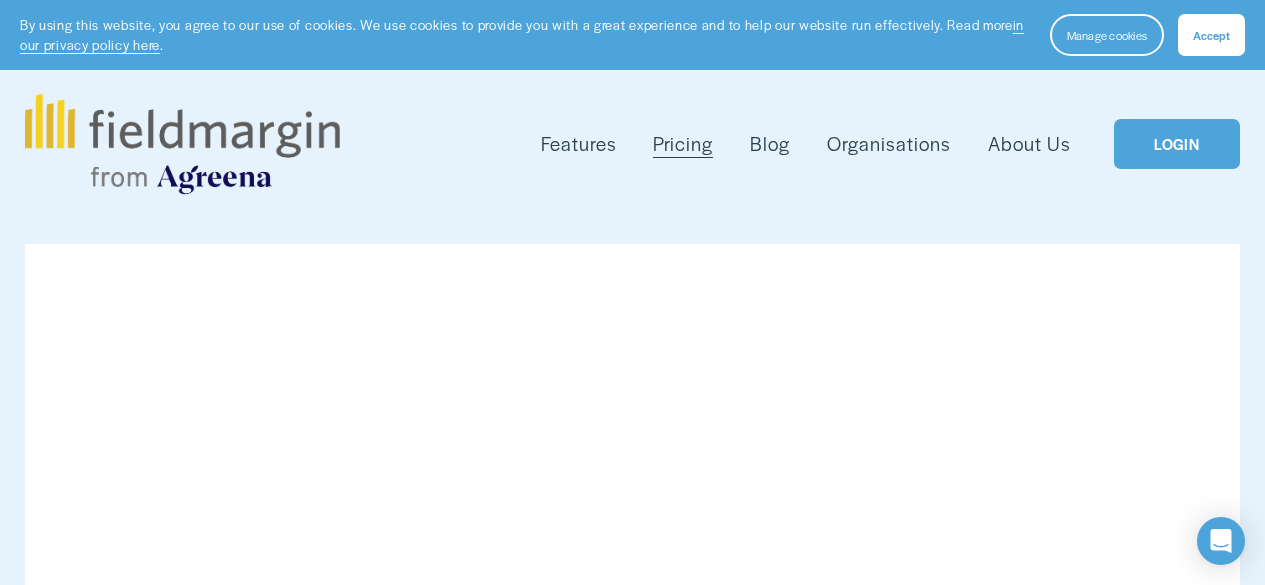 scroll, scrollTop: 0, scrollLeft: 0, axis: both 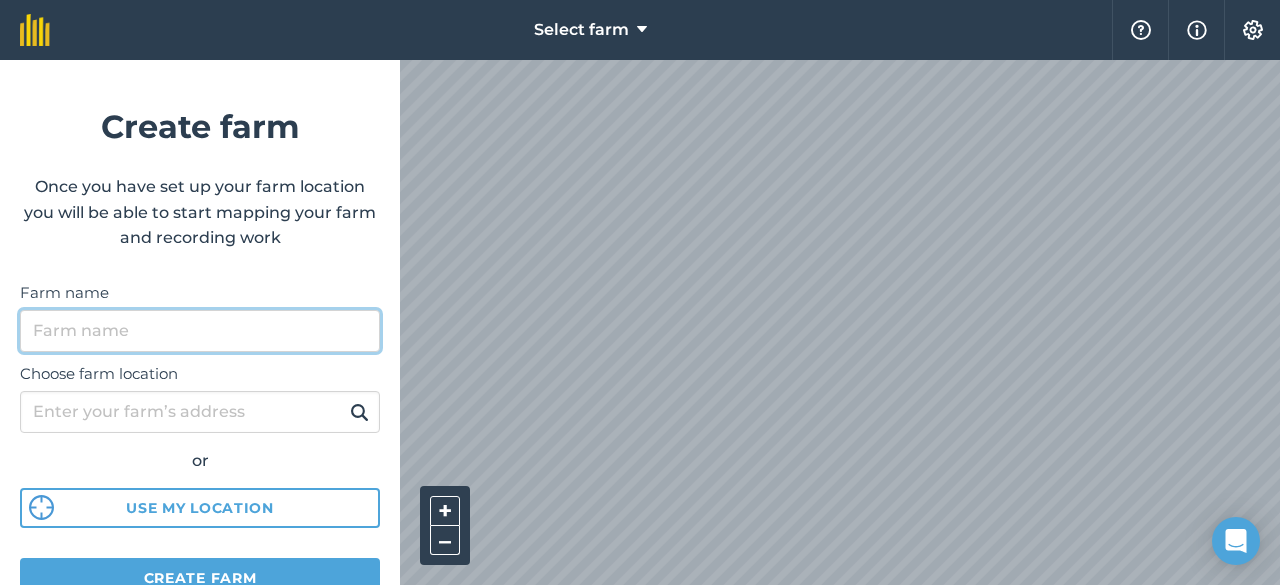 click on "Farm name" at bounding box center [200, 331] 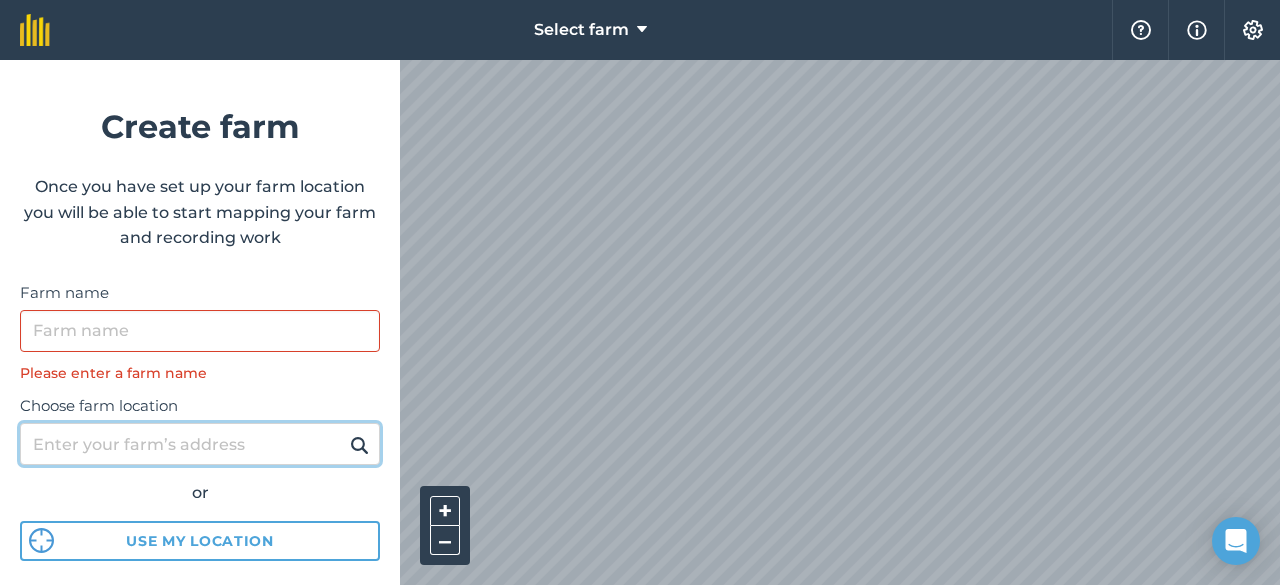 click on "Choose farm location or   Use my location" at bounding box center [200, 472] 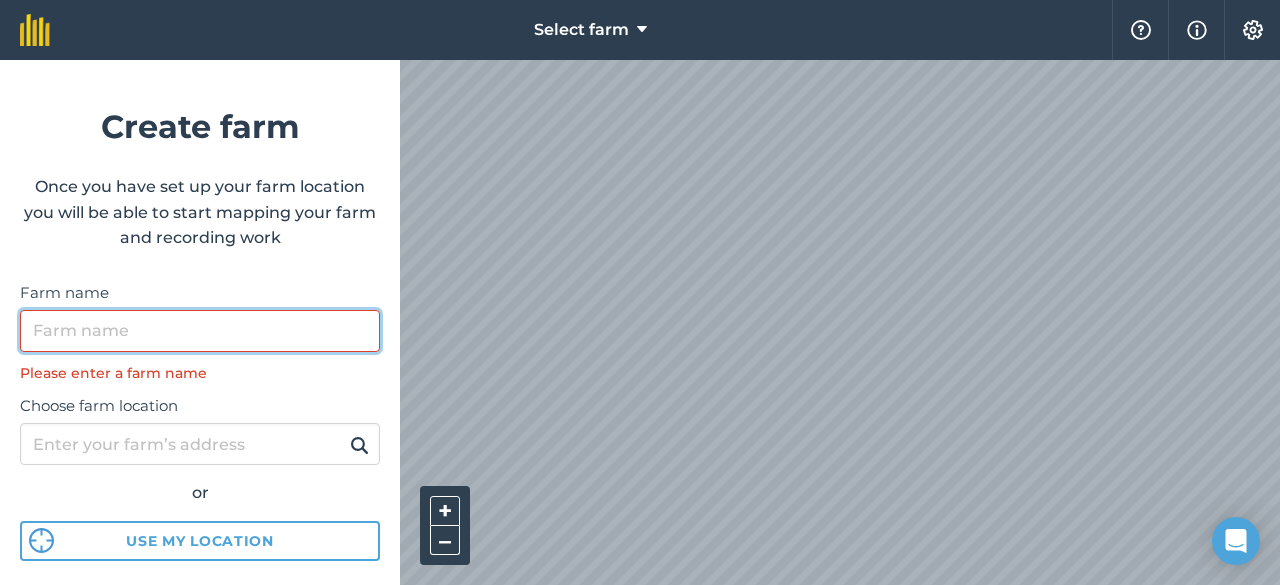 click on "Farm name" at bounding box center [200, 331] 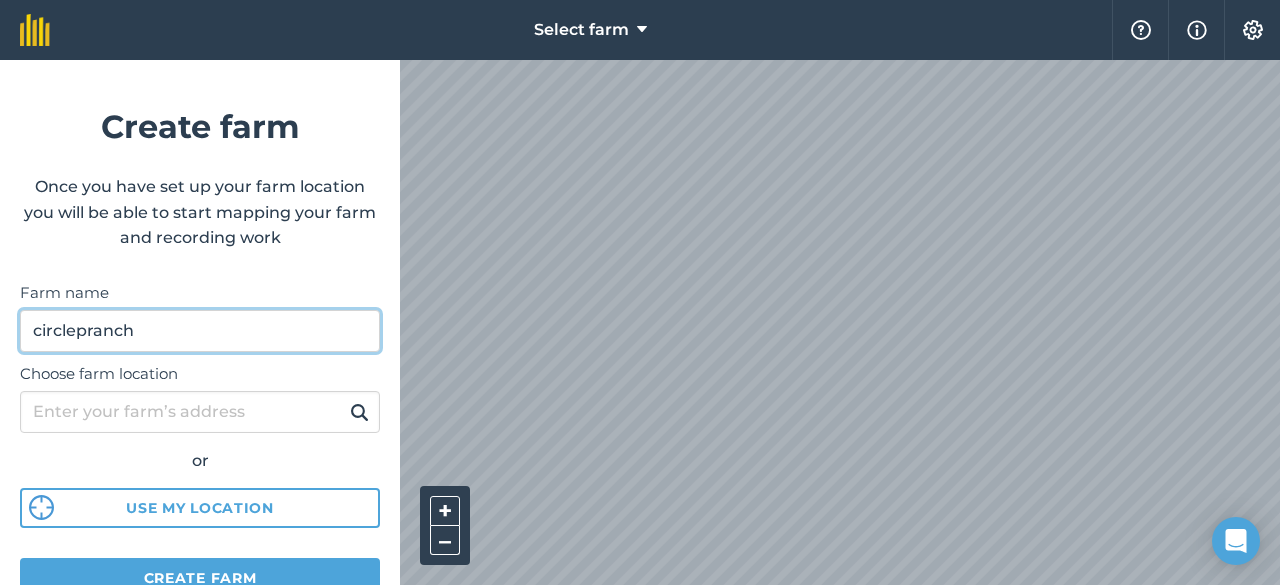 type on "circlepranch" 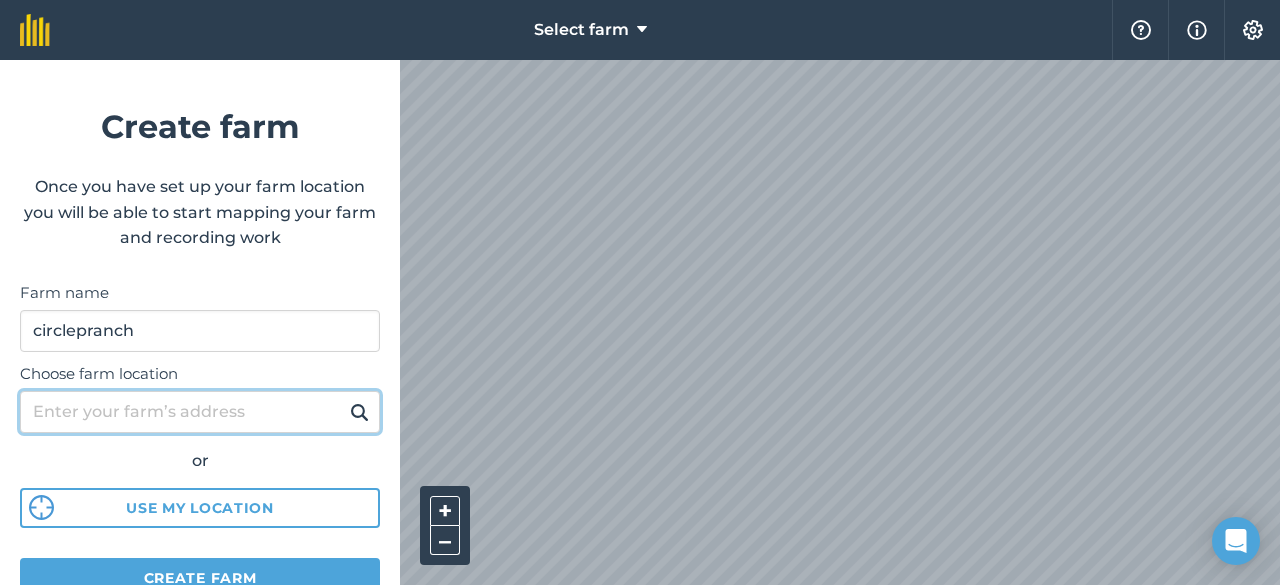 click on "Choose farm location" at bounding box center [200, 412] 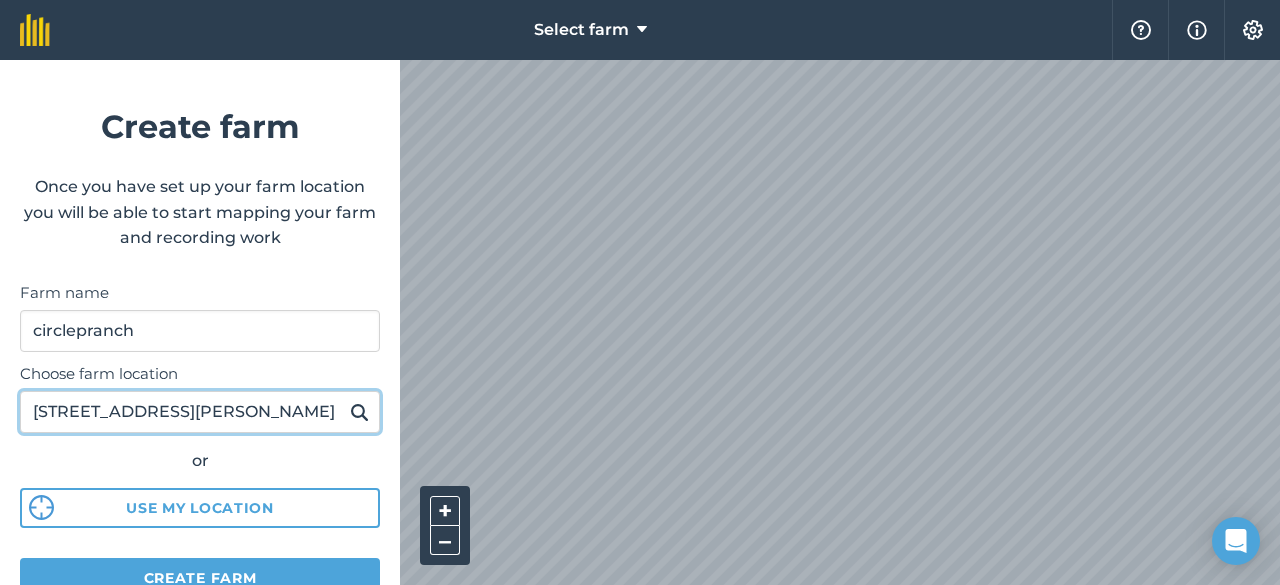 type on "[STREET_ADDRESS][PERSON_NAME]" 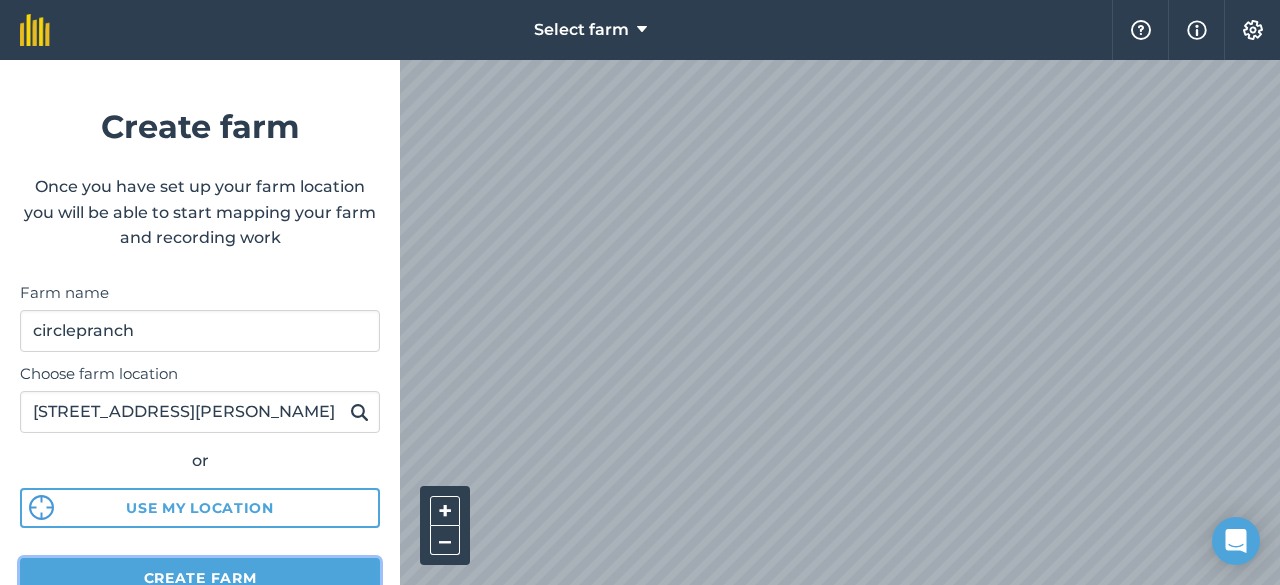 click on "Create farm" at bounding box center [200, 578] 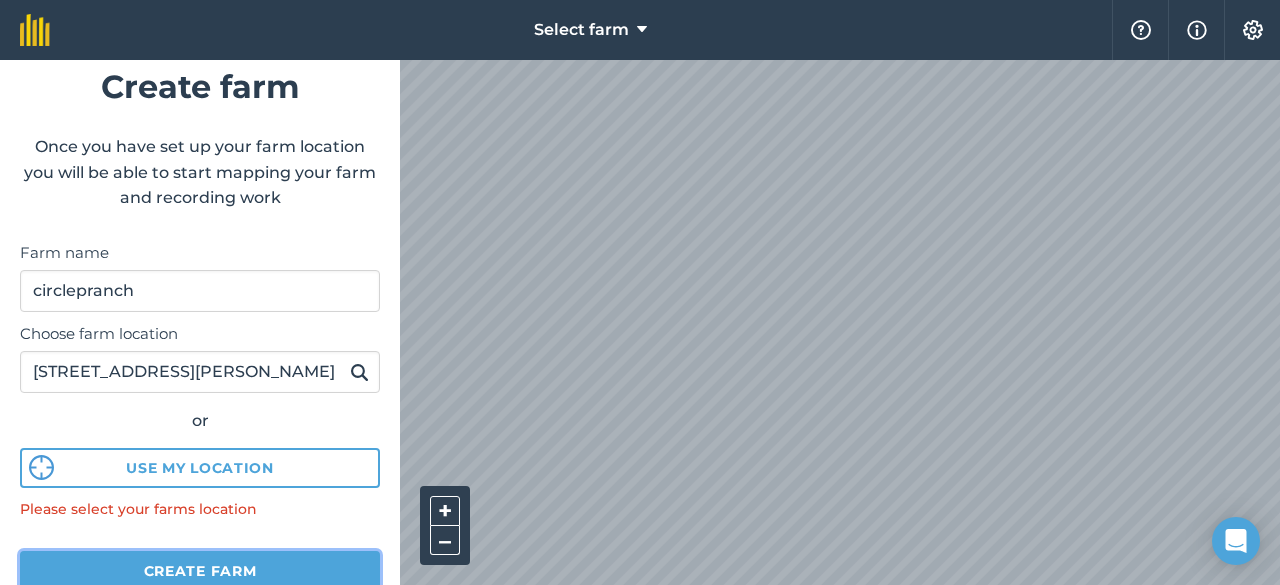 scroll, scrollTop: 80, scrollLeft: 0, axis: vertical 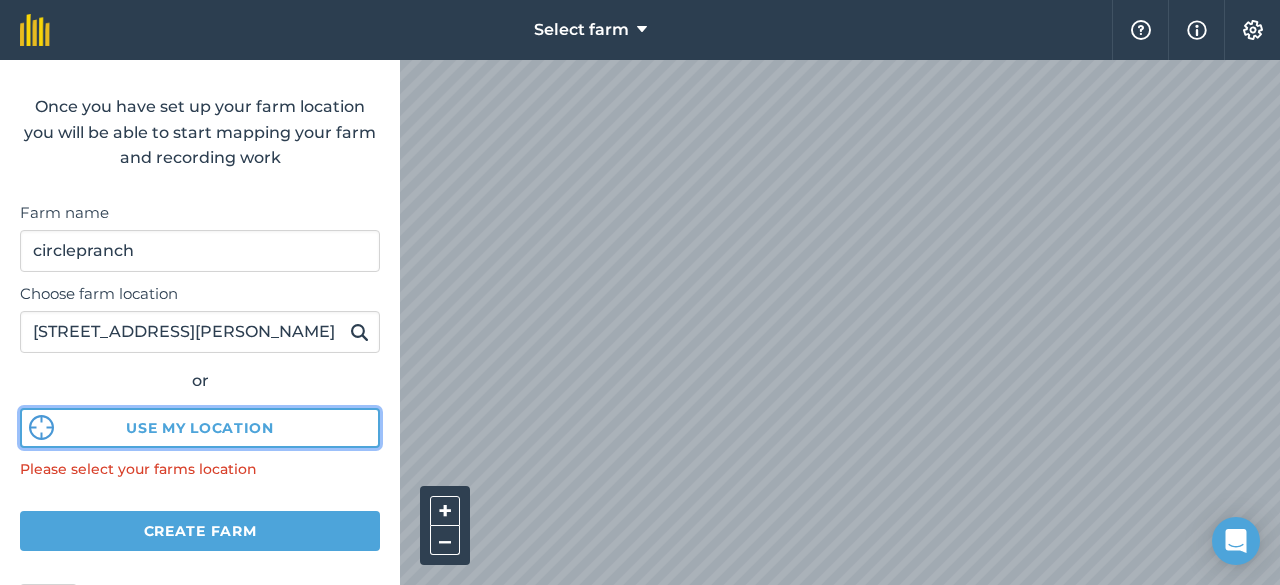 click on "Use my location" at bounding box center [200, 428] 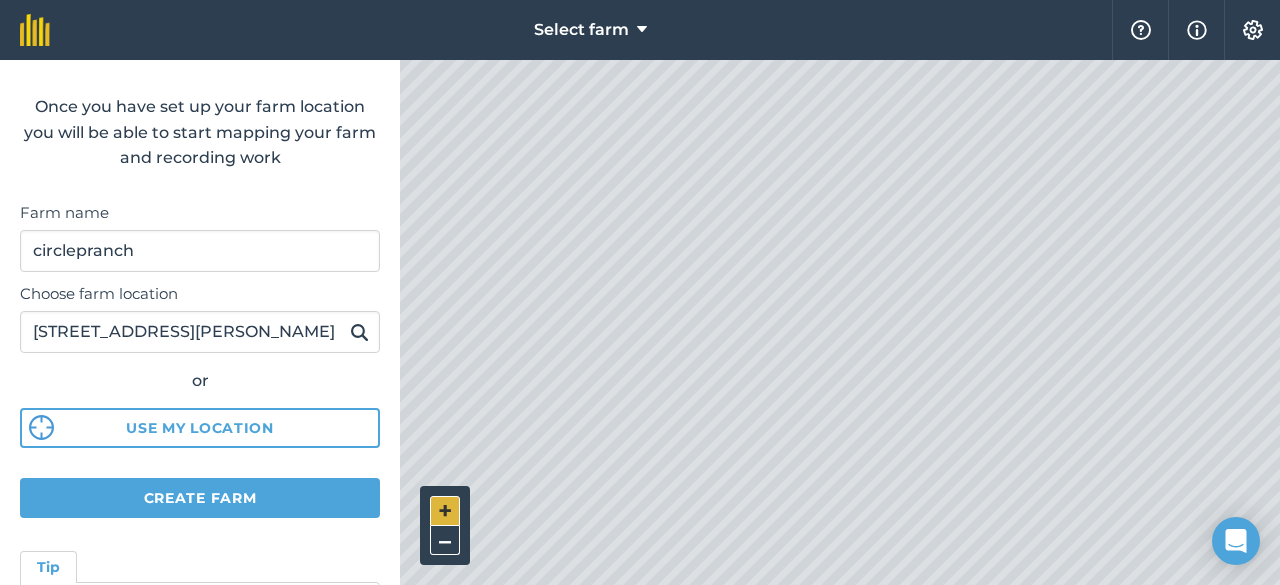click on "+" at bounding box center (445, 511) 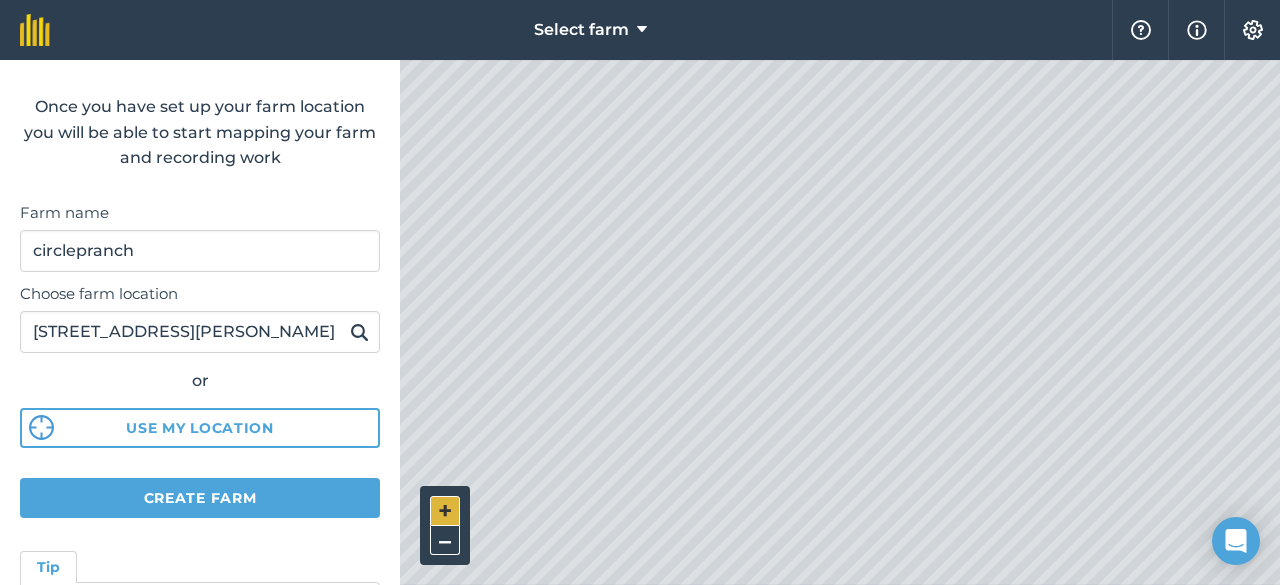 click on "+" at bounding box center (445, 511) 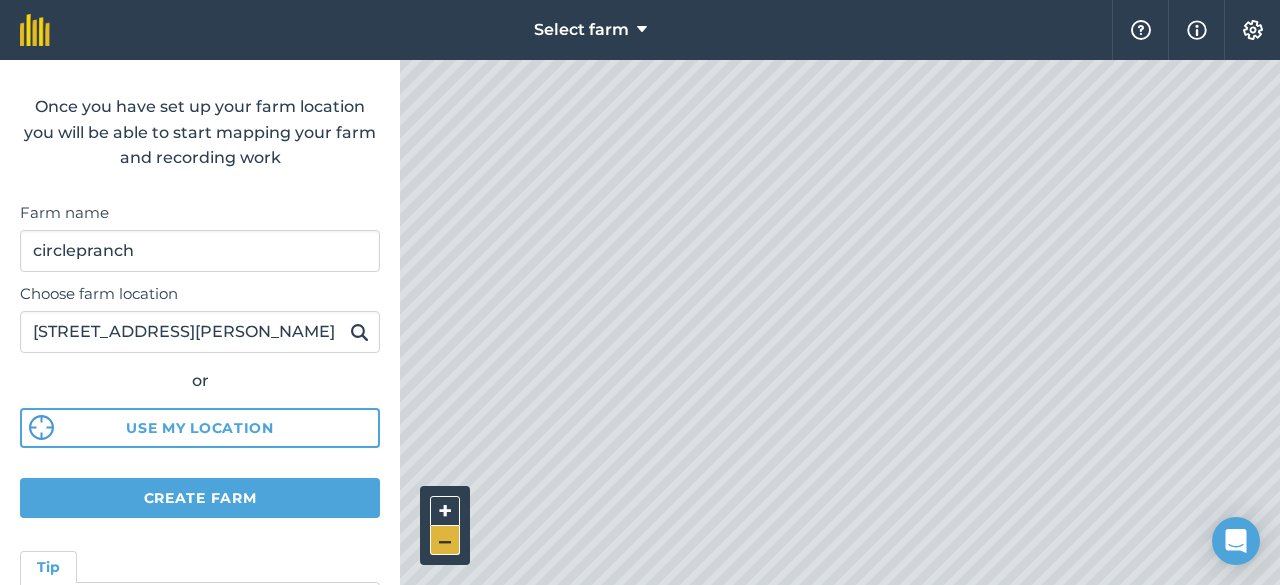 click on "–" at bounding box center (445, 540) 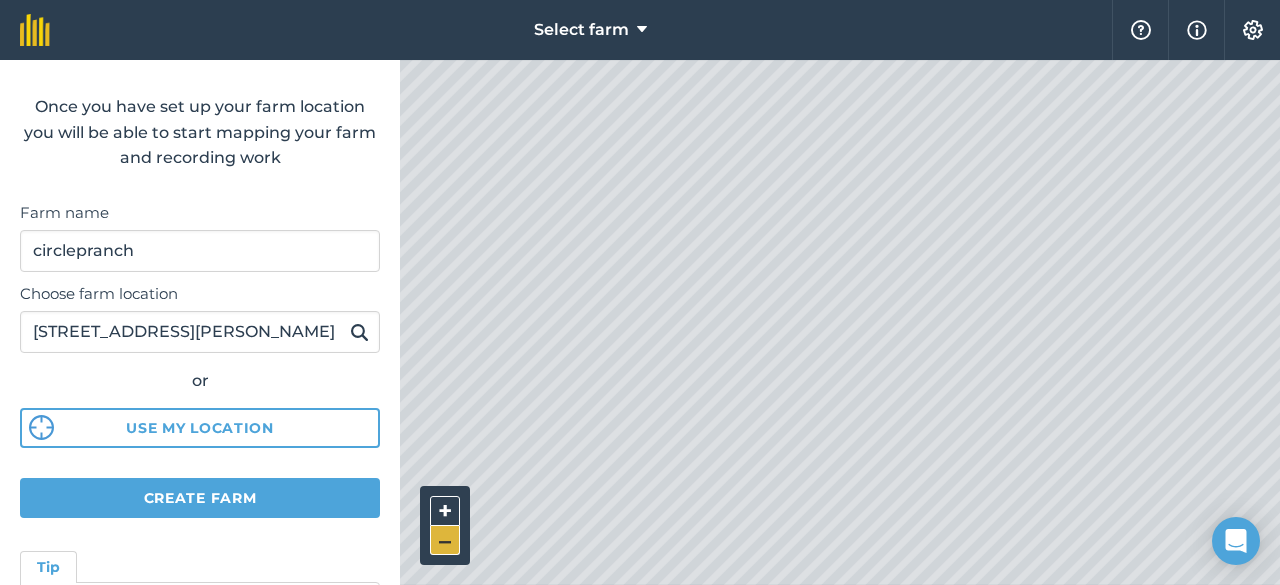 click on "–" at bounding box center (445, 540) 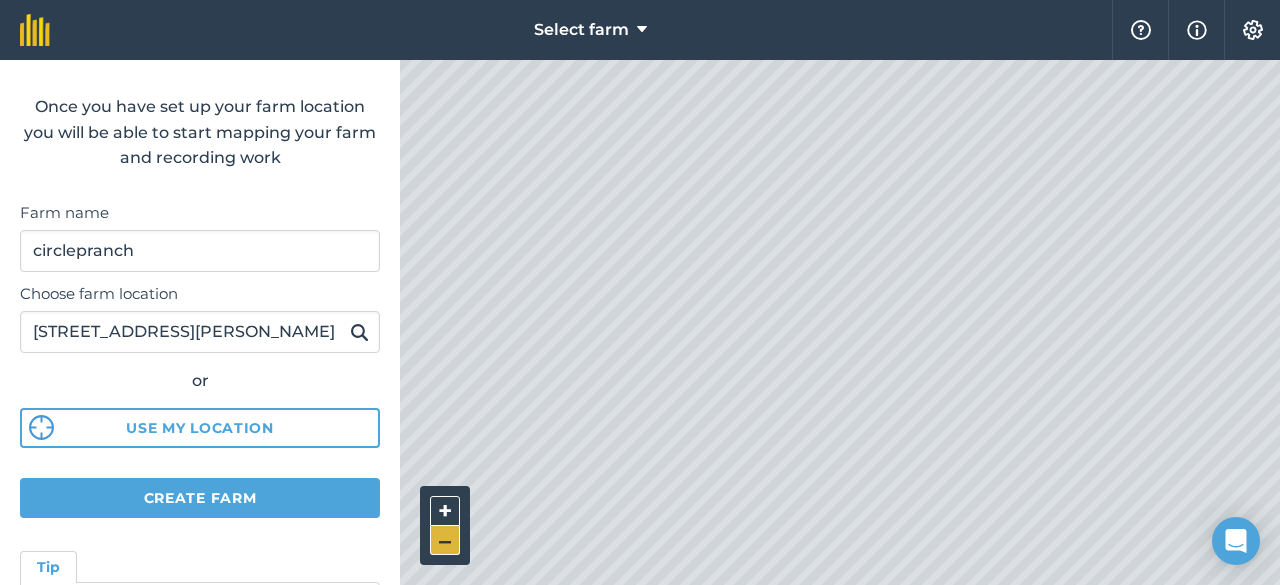 click on "–" at bounding box center [445, 540] 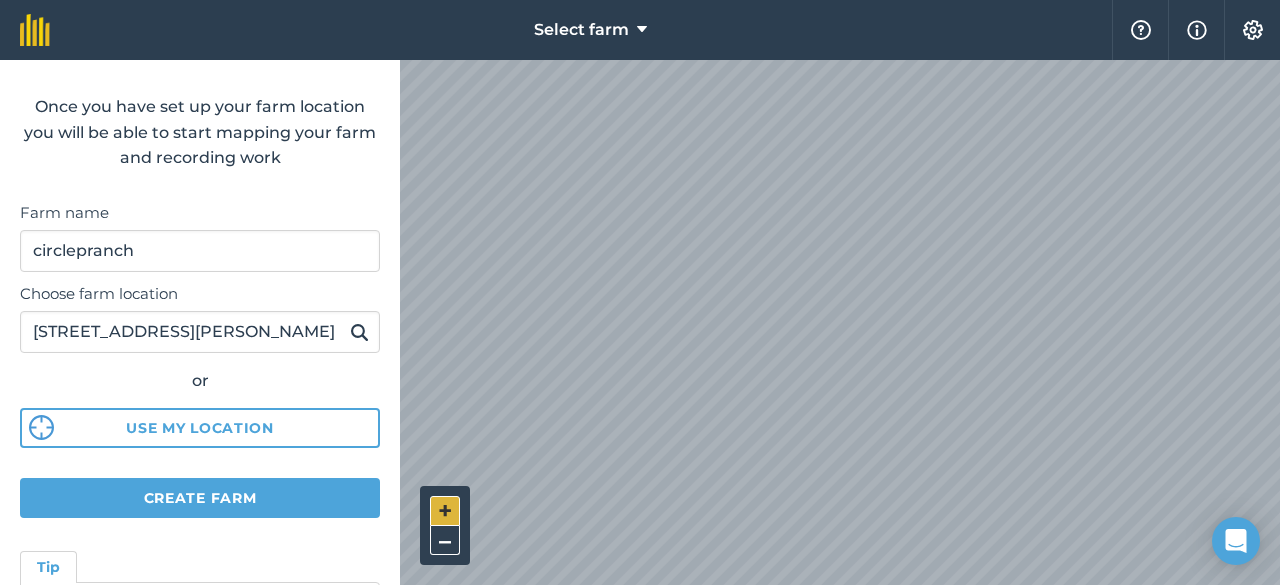 click on "+" at bounding box center (445, 511) 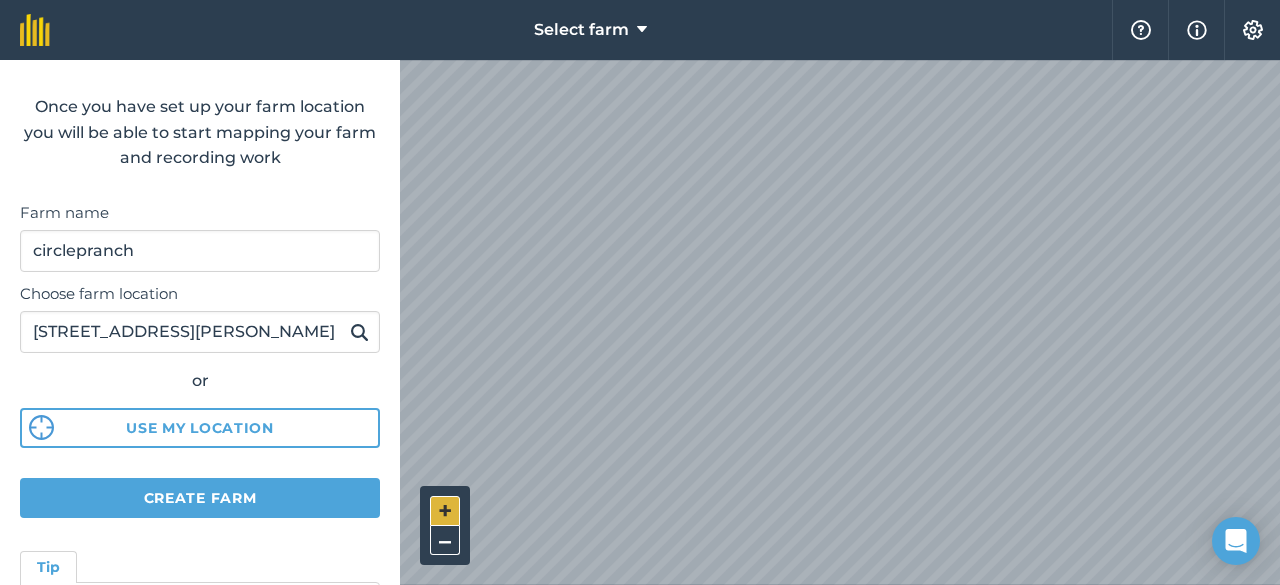 click on "+" at bounding box center (445, 511) 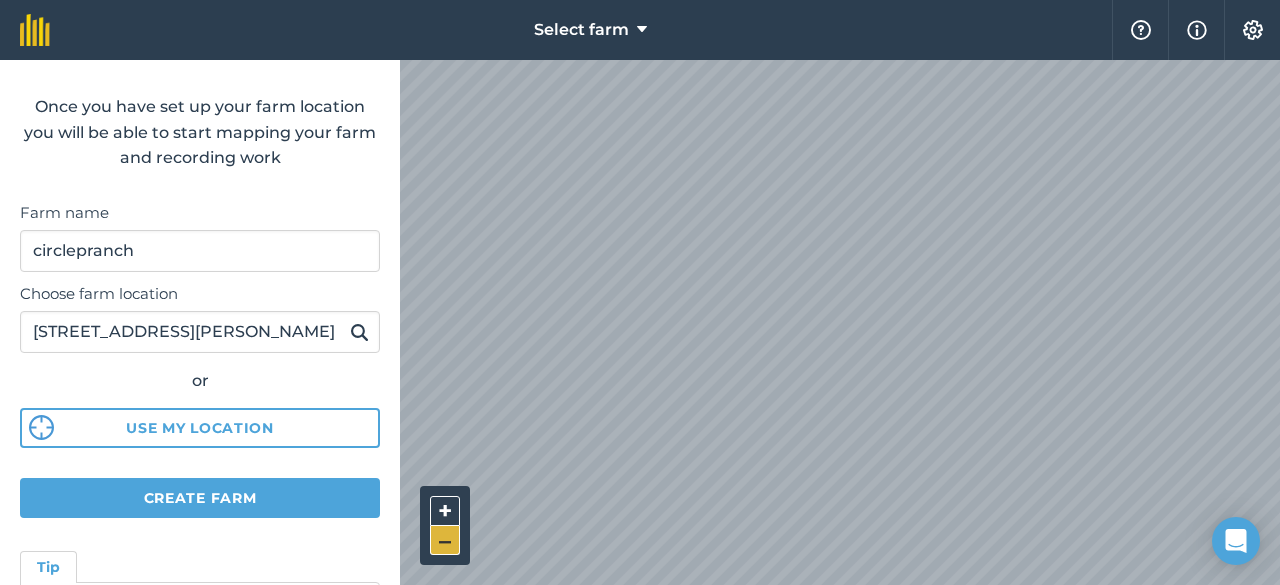 click on "–" at bounding box center (445, 540) 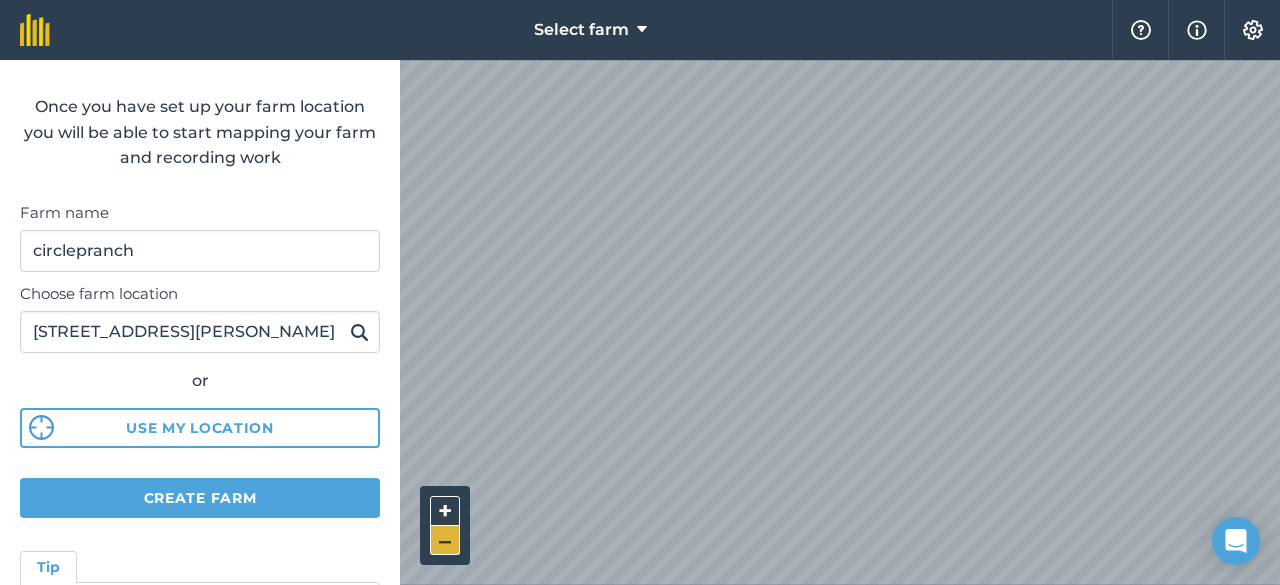 click on "–" at bounding box center [445, 540] 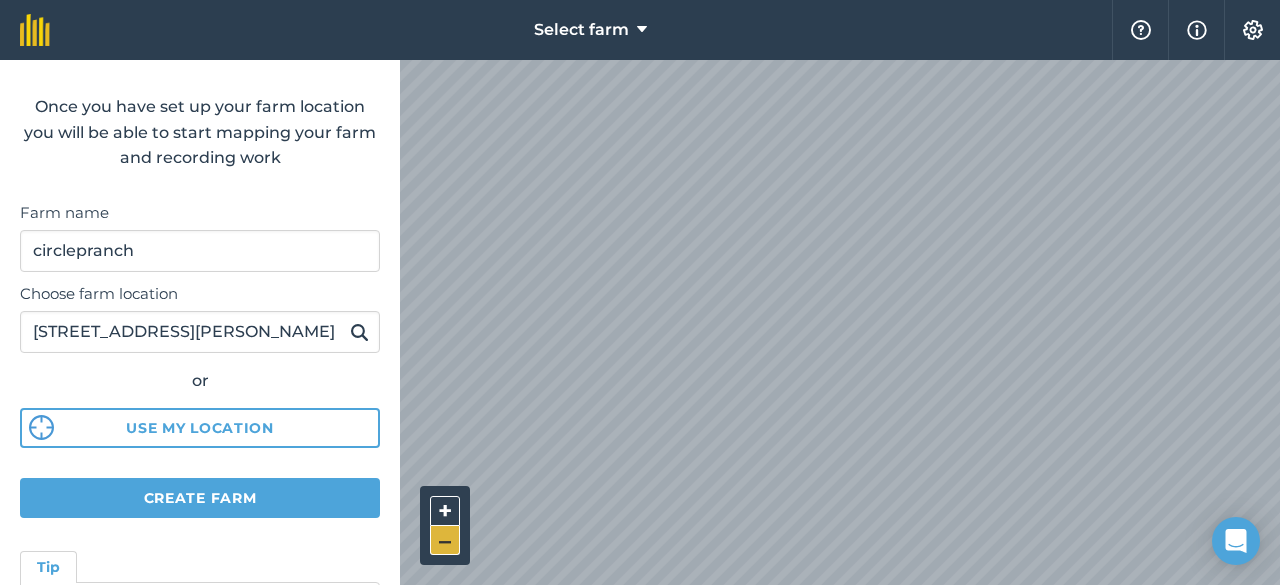 click on "–" at bounding box center [445, 540] 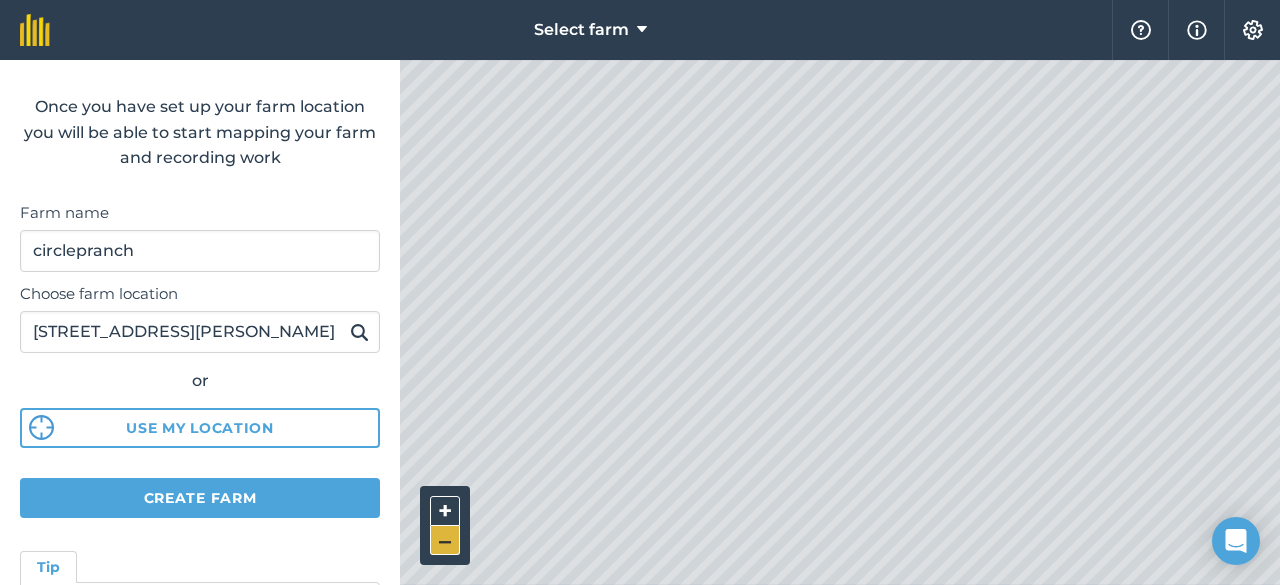 click on "–" at bounding box center (445, 540) 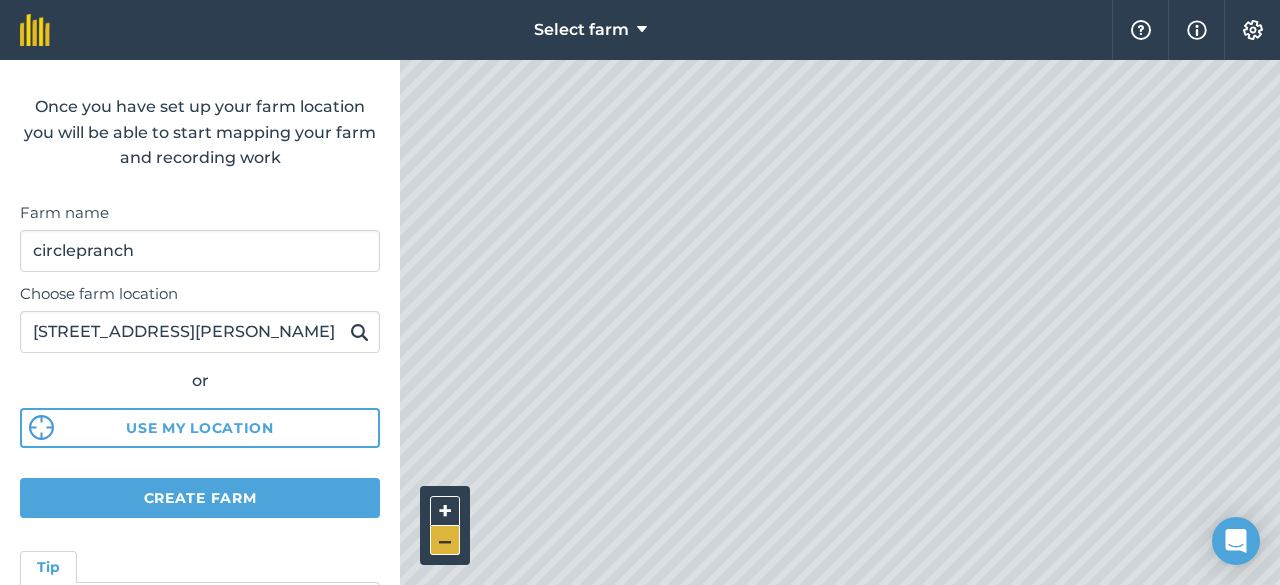 click on "–" at bounding box center (445, 540) 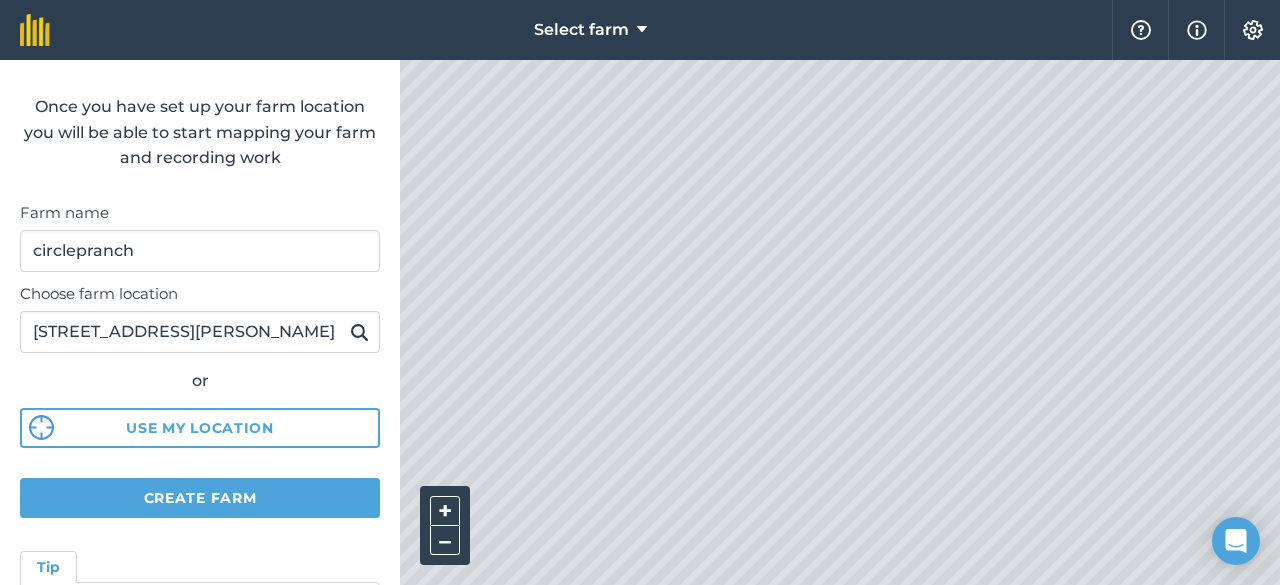 click on "Select farm Help Info Settings Create farm Once you have set up your farm location you will be able to start mapping your farm and recording work Farm name circlepranch Choose farm location [STREET_ADDRESS][PERSON_NAME] or   Use my location Create farm Tip After you set up location you can upload your farm boundaries Just go to  Settings > Connections + – Satellite (Azure)" at bounding box center (640, 292) 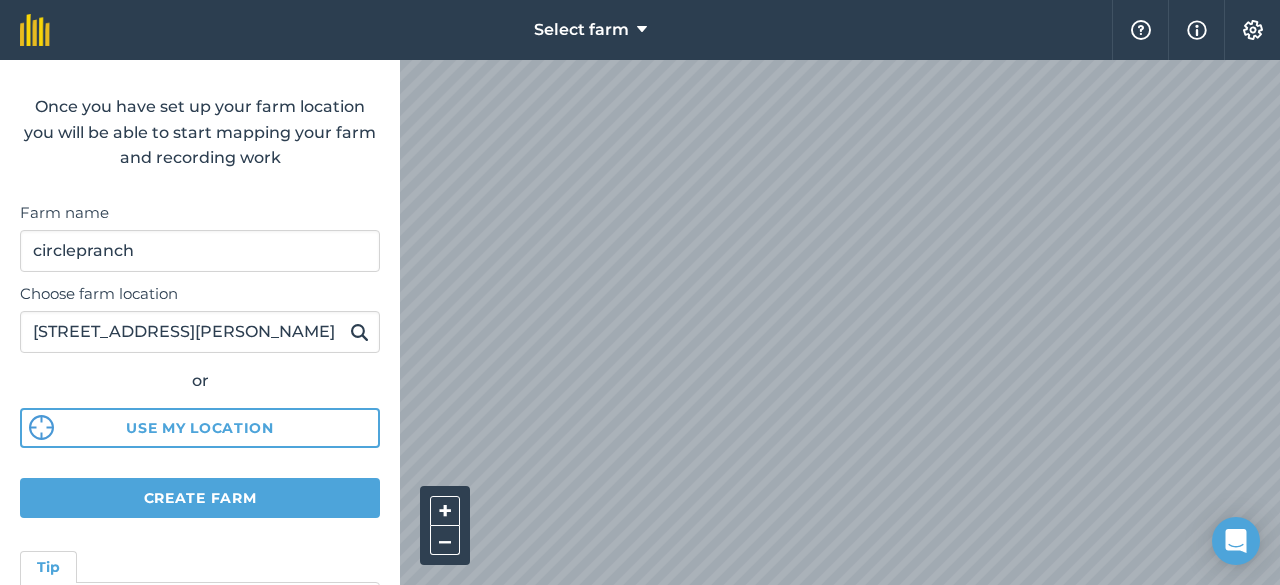 click on "Select farm Help Info Settings Create farm Once you have set up your farm location you will be able to start mapping your farm and recording work Farm name circlepranch Choose farm location [STREET_ADDRESS][PERSON_NAME] or   Use my location Create farm Tip After you set up location you can upload your farm boundaries Just go to  Settings > Connections + – Satellite (Azure)" at bounding box center [640, 292] 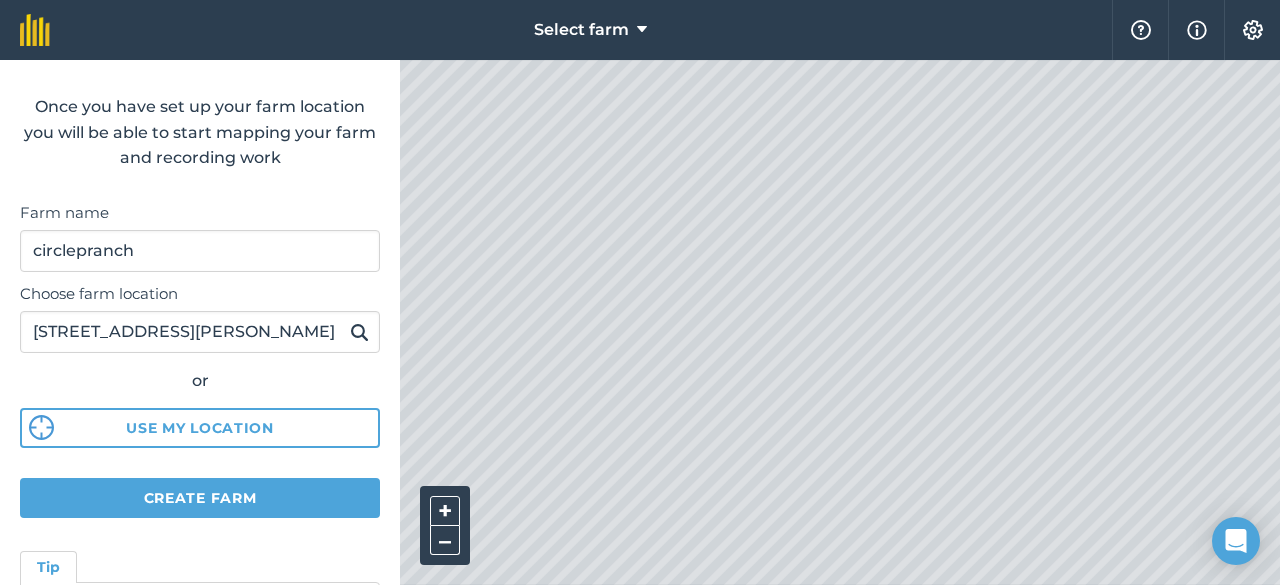 click on "Select farm Help Info Settings Create farm Once you have set up your farm location you will be able to start mapping your farm and recording work Farm name circlepranch Choose farm location [STREET_ADDRESS][PERSON_NAME] or   Use my location Create farm Tip After you set up location you can upload your farm boundaries Just go to  Settings > Connections + – Satellite (Azure)" at bounding box center [640, 30] 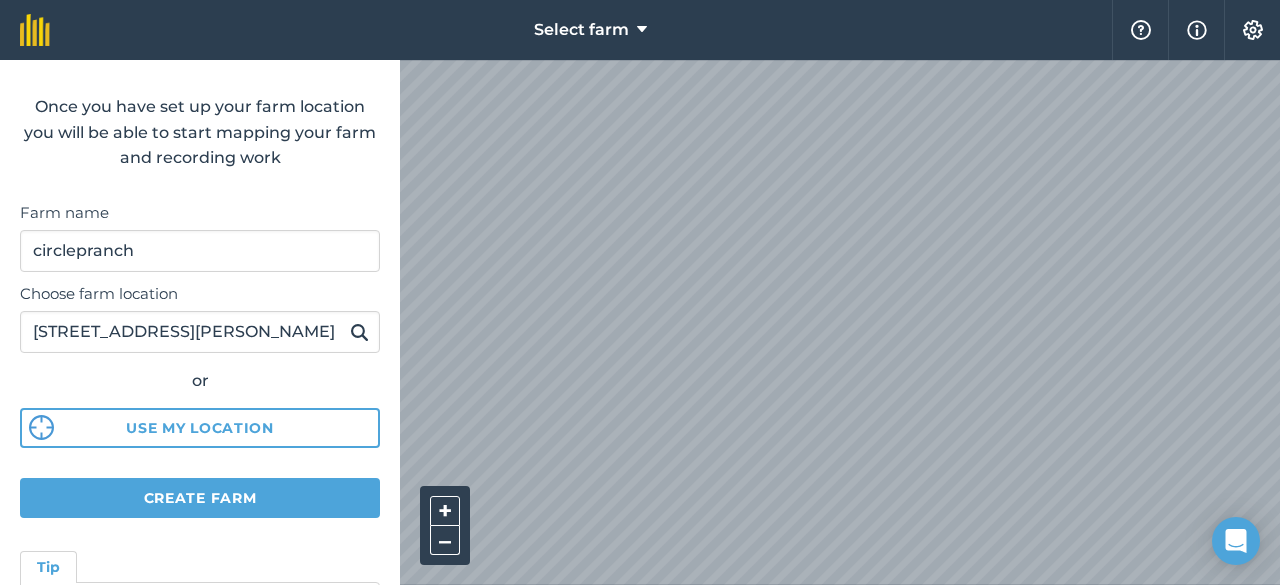 click on "Select farm Help Info Settings Create farm Once you have set up your farm location you will be able to start mapping your farm and recording work Farm name circlepranch Choose farm location [STREET_ADDRESS][PERSON_NAME] or   Use my location Create farm Tip After you set up location you can upload your farm boundaries Just go to  Settings > Connections + – Satellite (Azure)" at bounding box center [640, 292] 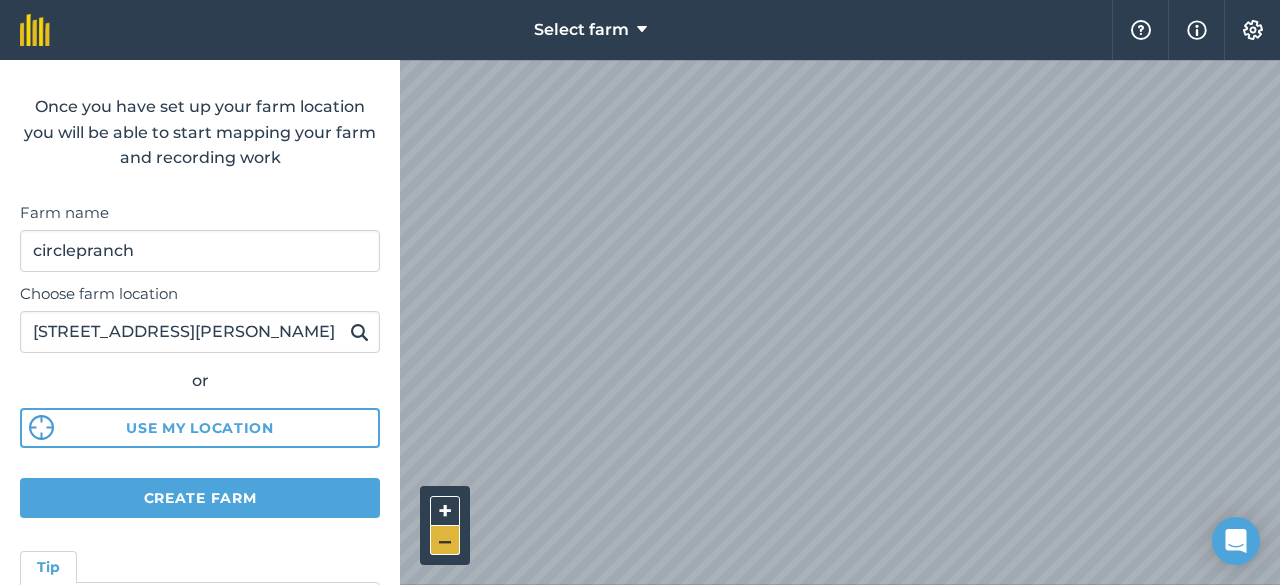 click on "–" at bounding box center (445, 540) 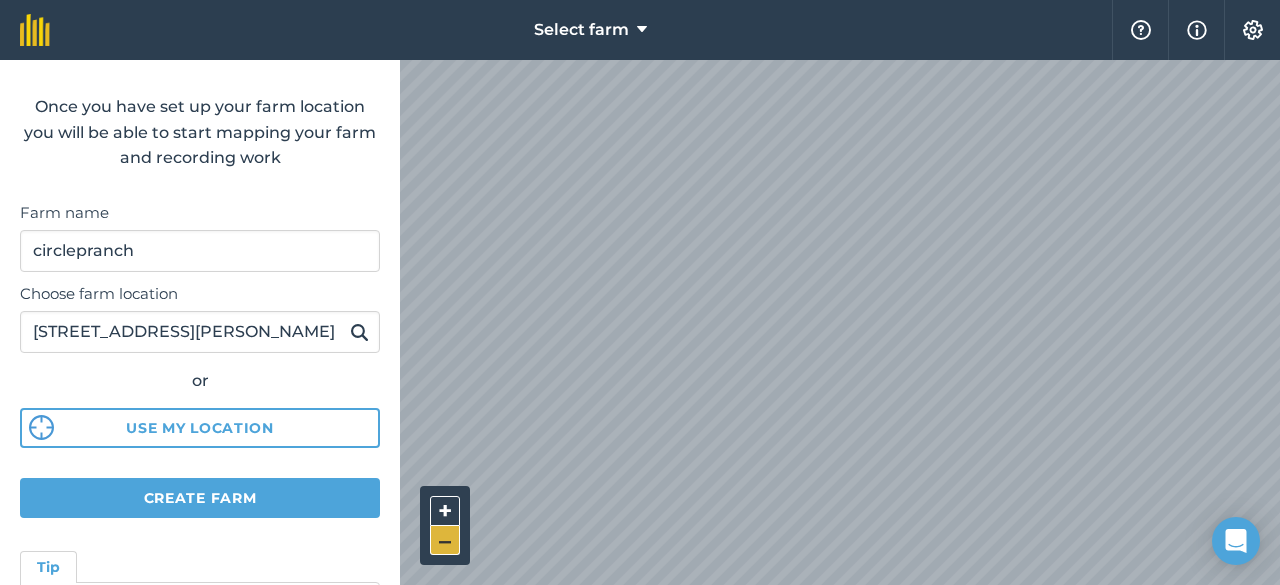 click on "–" at bounding box center (445, 540) 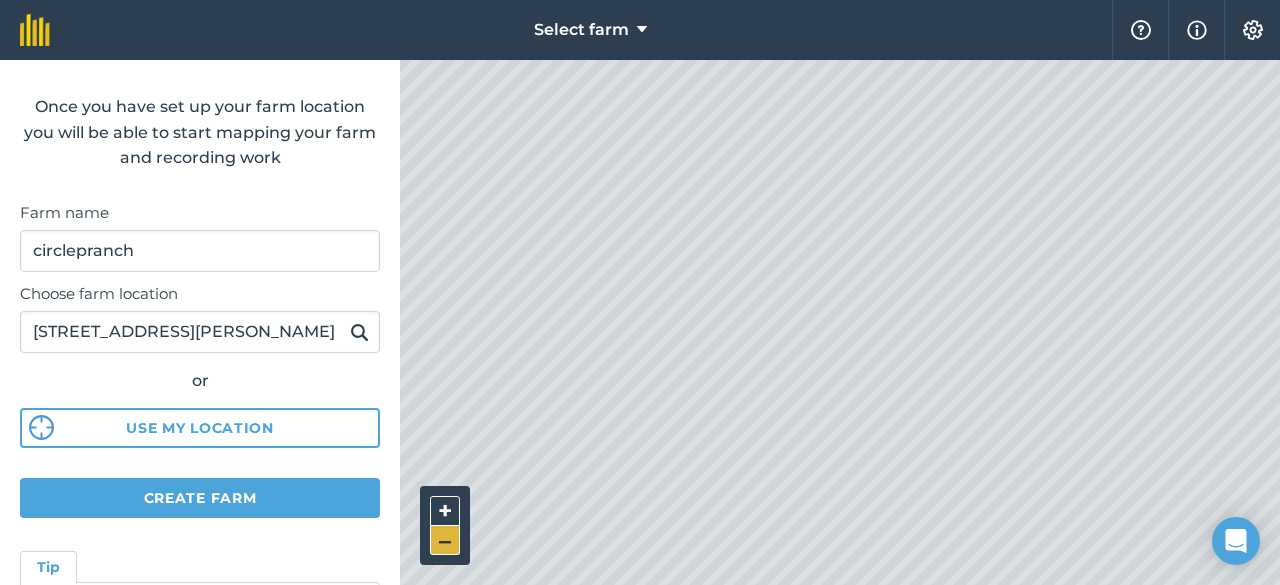 click on "–" at bounding box center (445, 540) 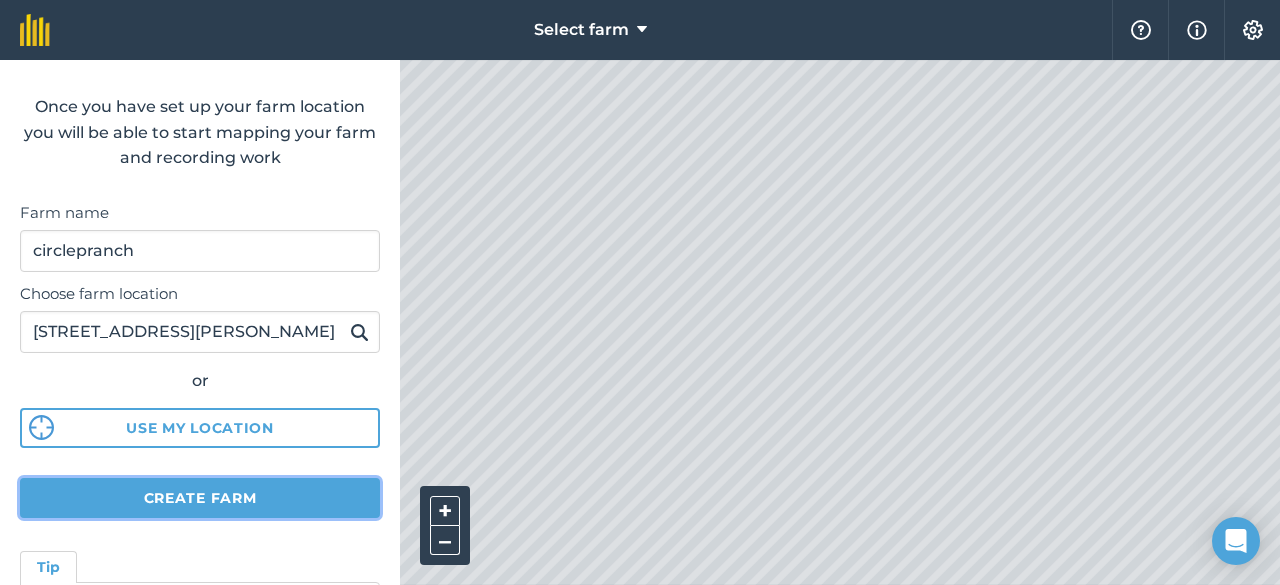 click on "Create farm" at bounding box center (200, 498) 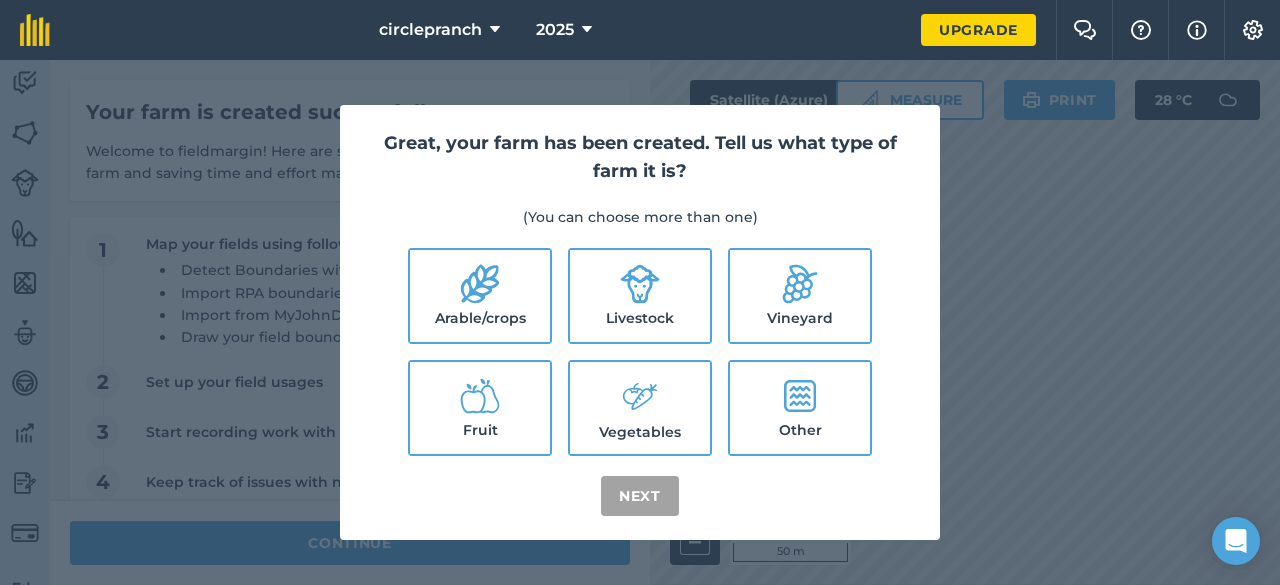 click 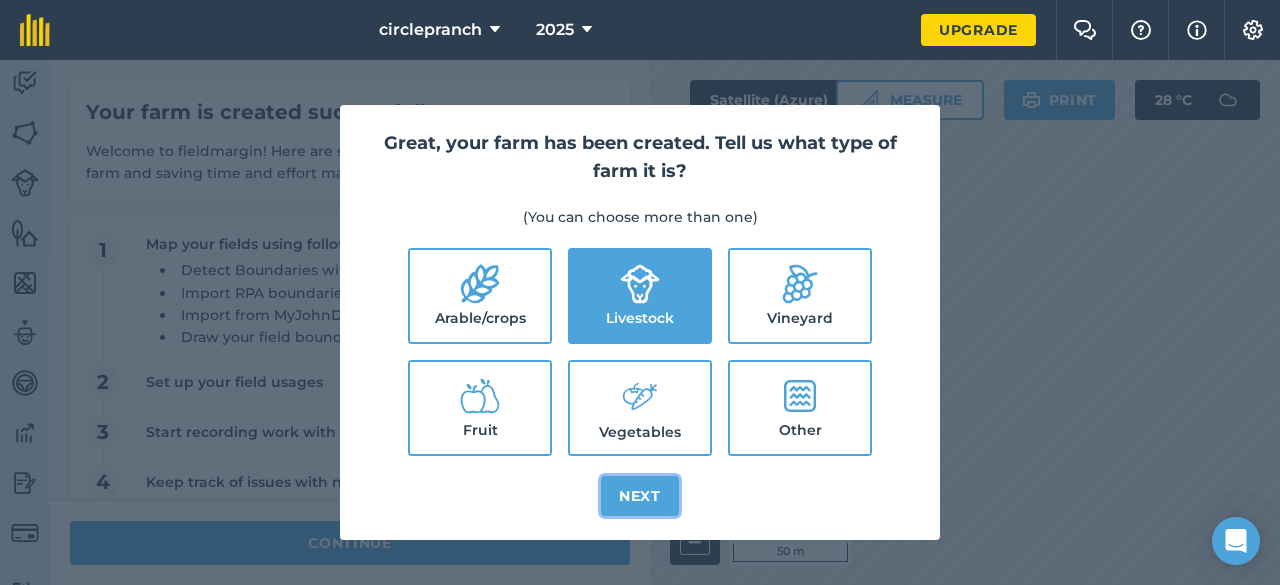click on "Next" at bounding box center (640, 496) 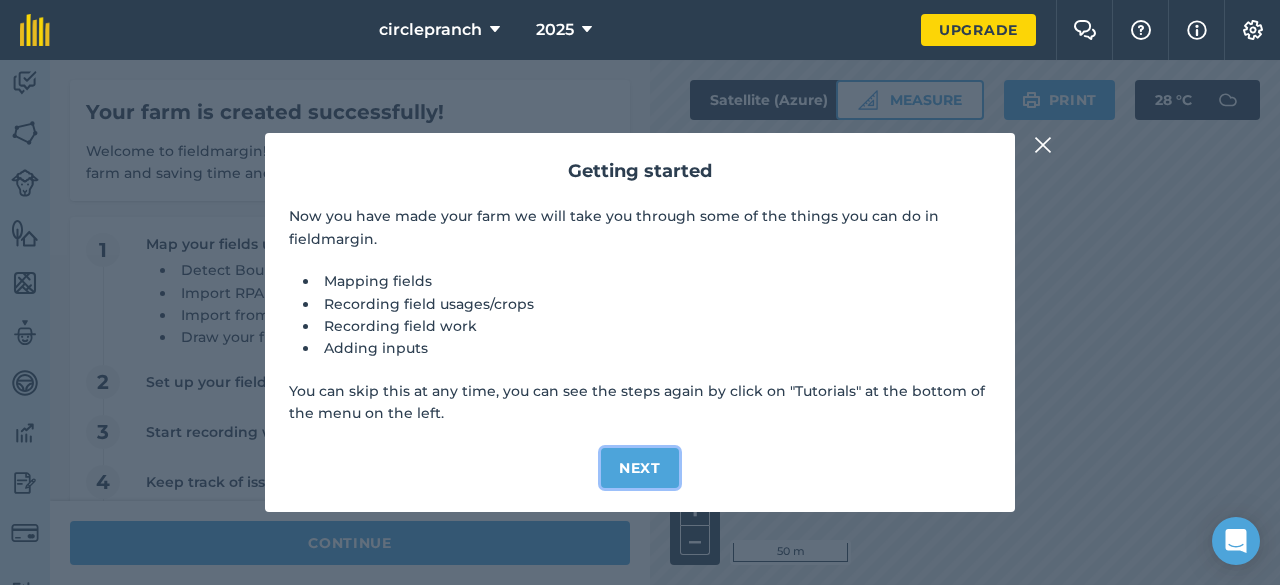 click on "Next" at bounding box center (640, 468) 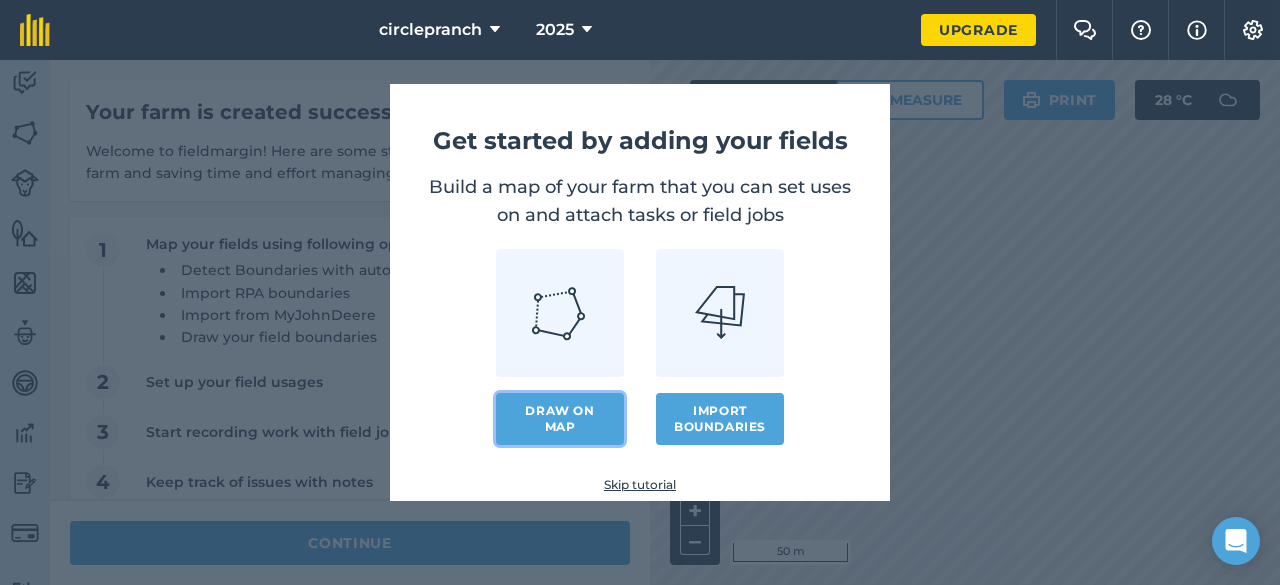 click on "Draw on map" at bounding box center [560, 419] 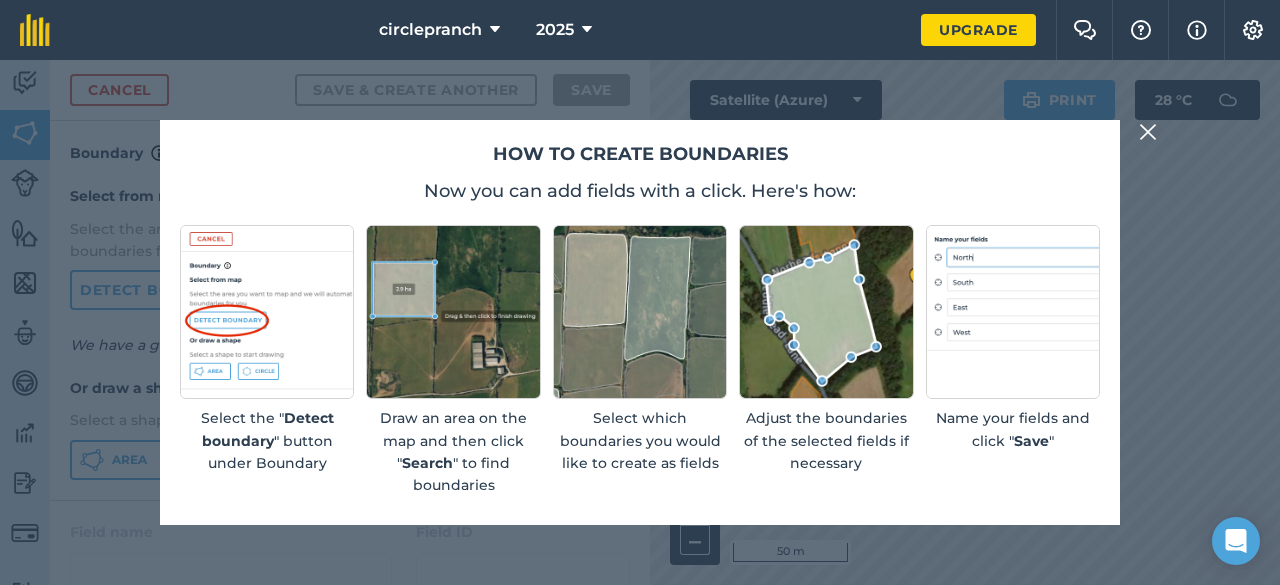 click on "How to create boundaries Now you can add fields with a click. Here's how: Select the " Detect boundary " button under Boundary Draw an area on the map and then click " Search " to find boundaries Select which boundaries you would like to create as fields Adjust the boundaries of the selected fields if necessary Name your fields and click " Save "" at bounding box center (640, 322) 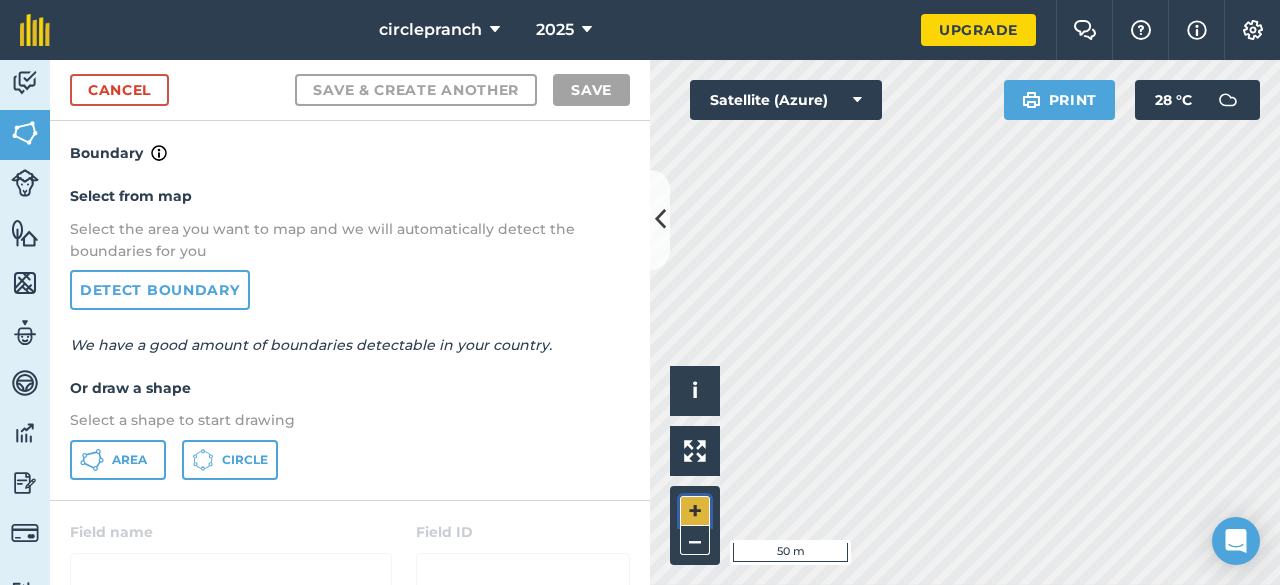 click on "+" at bounding box center (695, 511) 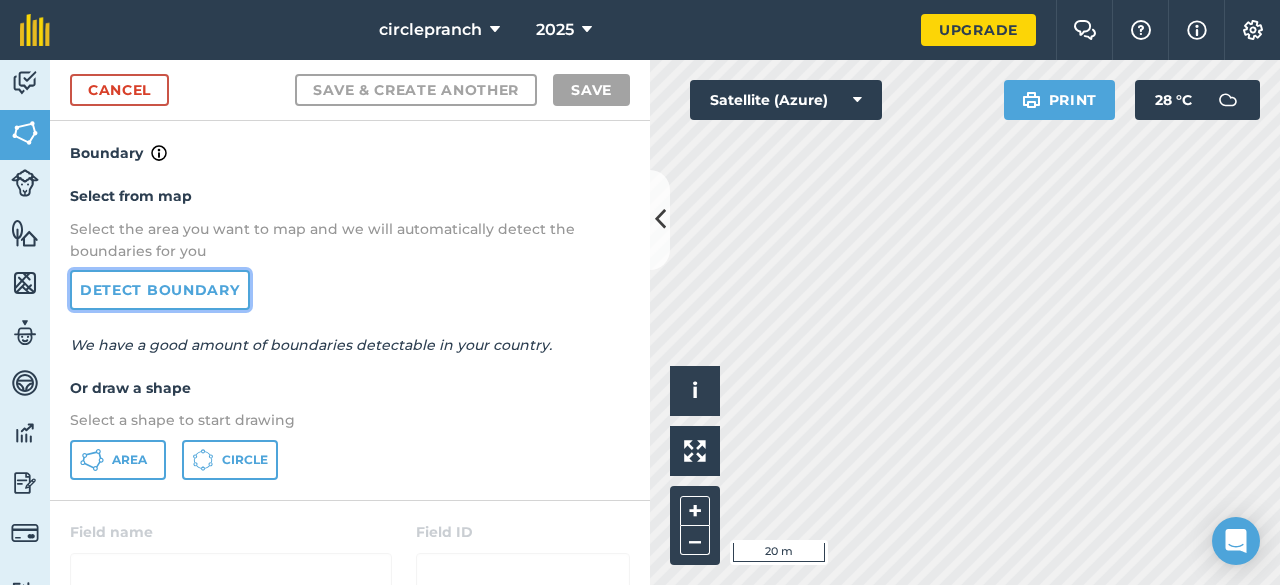 click on "Detect boundary" at bounding box center [160, 290] 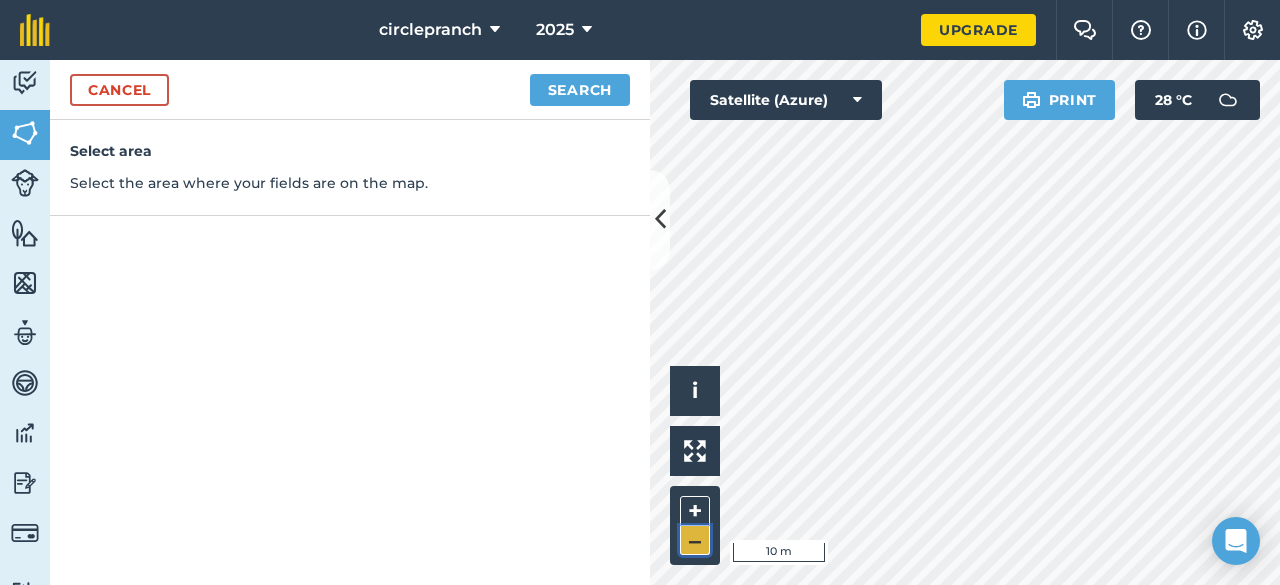 click on "–" at bounding box center (695, 540) 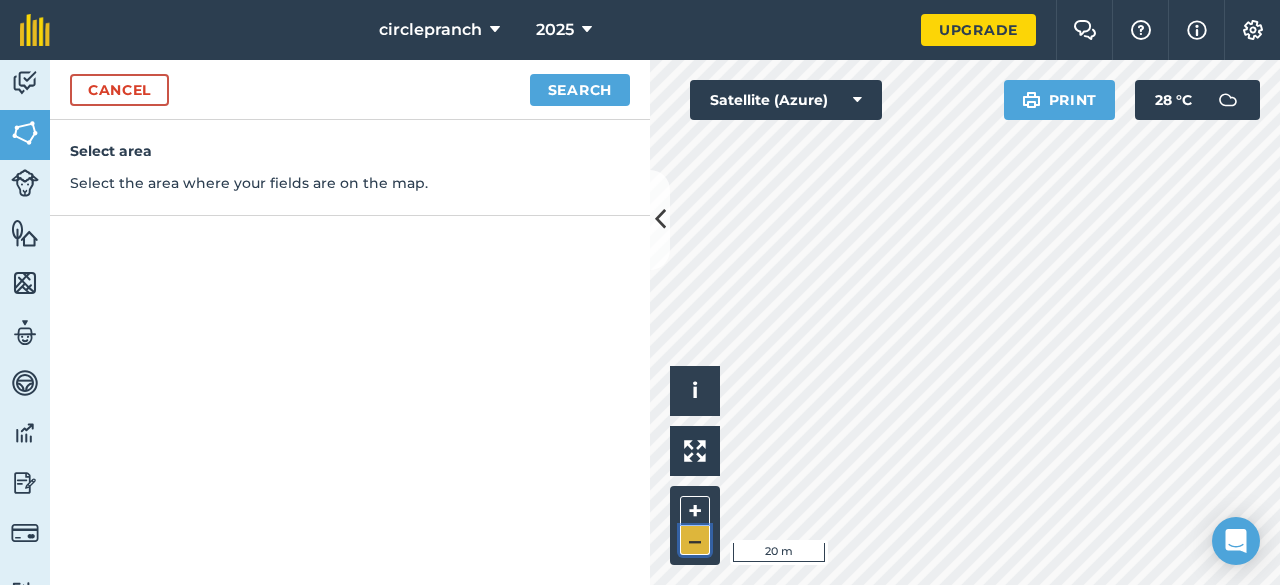 click on "–" at bounding box center (695, 540) 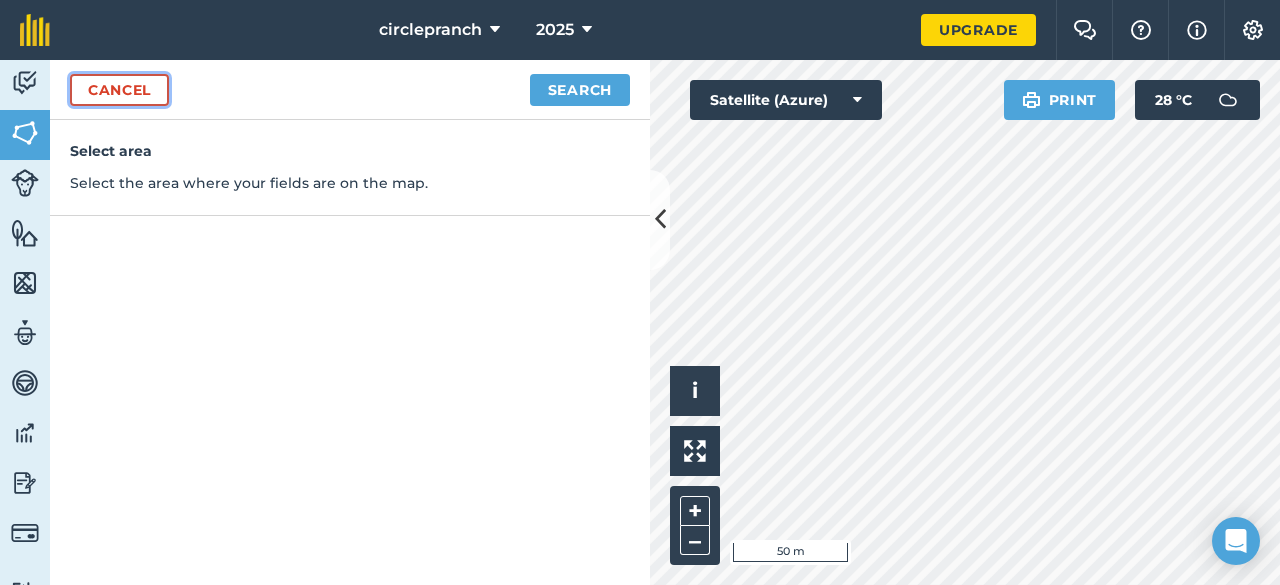 click on "Cancel" at bounding box center [119, 90] 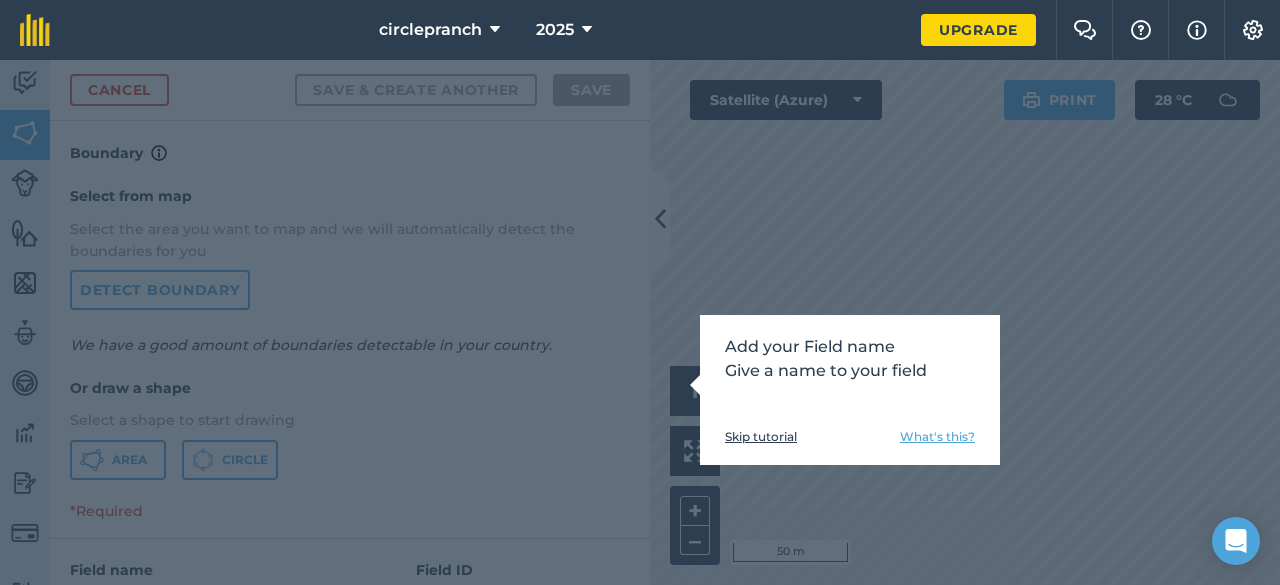 click on "Add your Field name Give a name to your field" at bounding box center (850, 359) 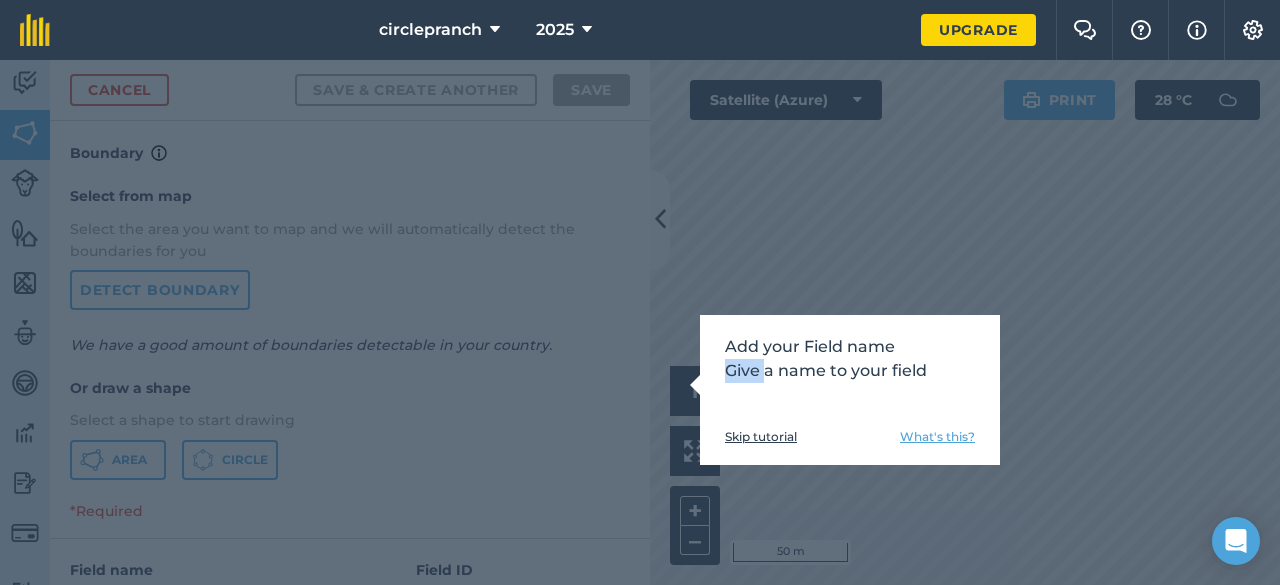 click on "Add your Field name Give a name to your field Skip tutorial What's this?" at bounding box center [640, 322] 